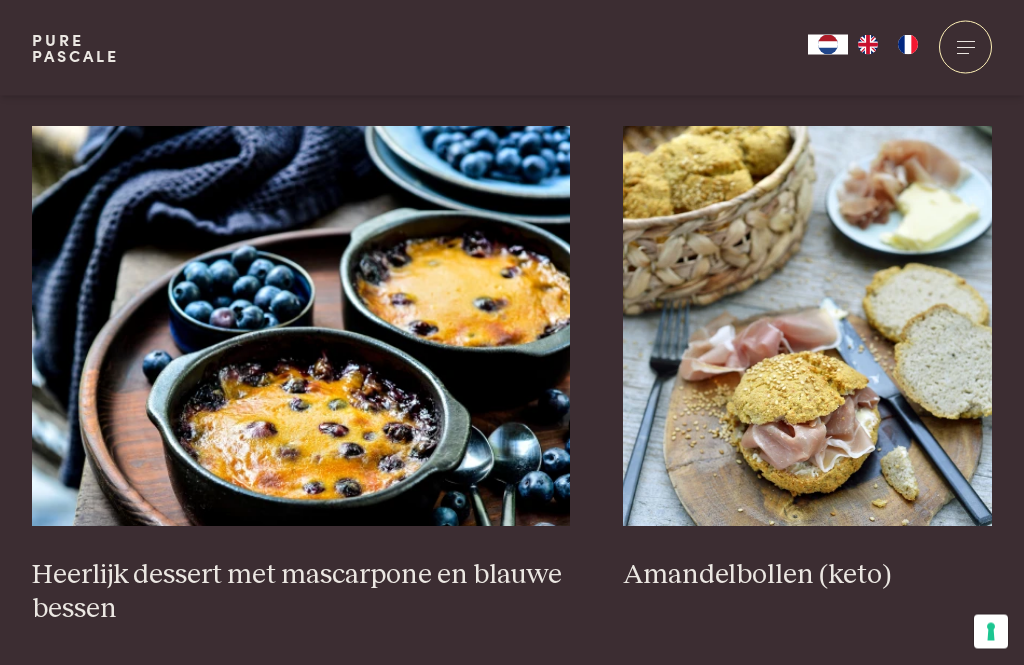 scroll, scrollTop: 3452, scrollLeft: 0, axis: vertical 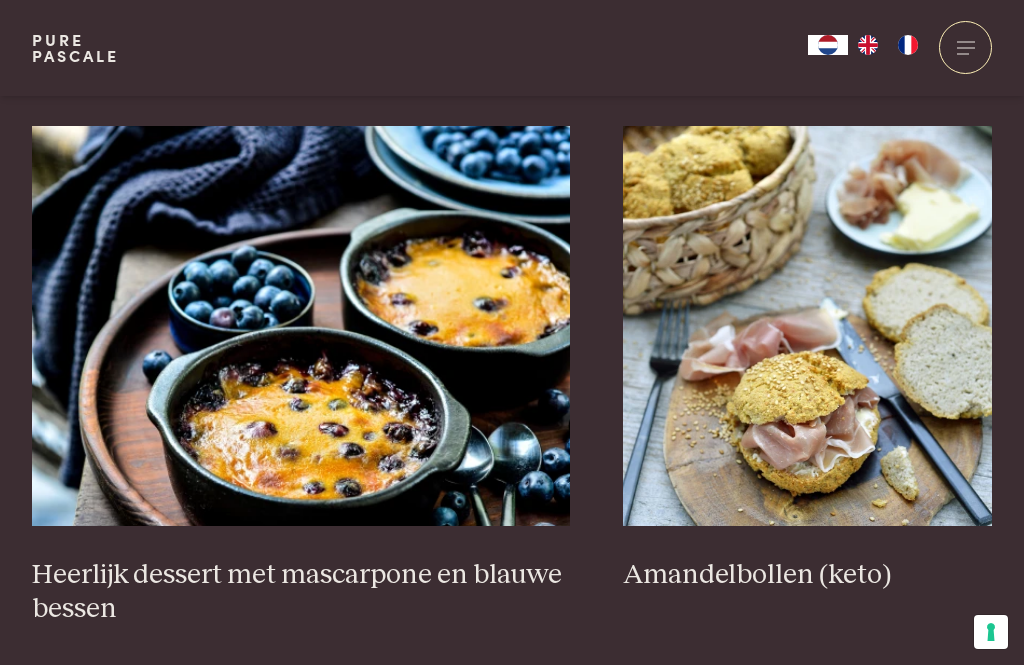 click at bounding box center [301, 326] 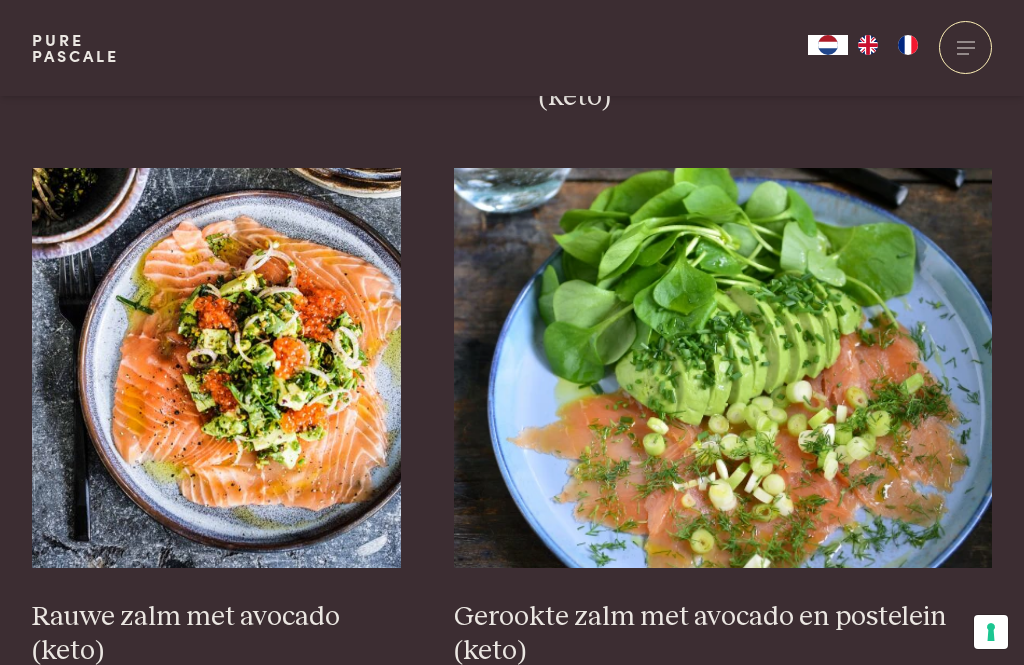scroll, scrollTop: 2855, scrollLeft: 0, axis: vertical 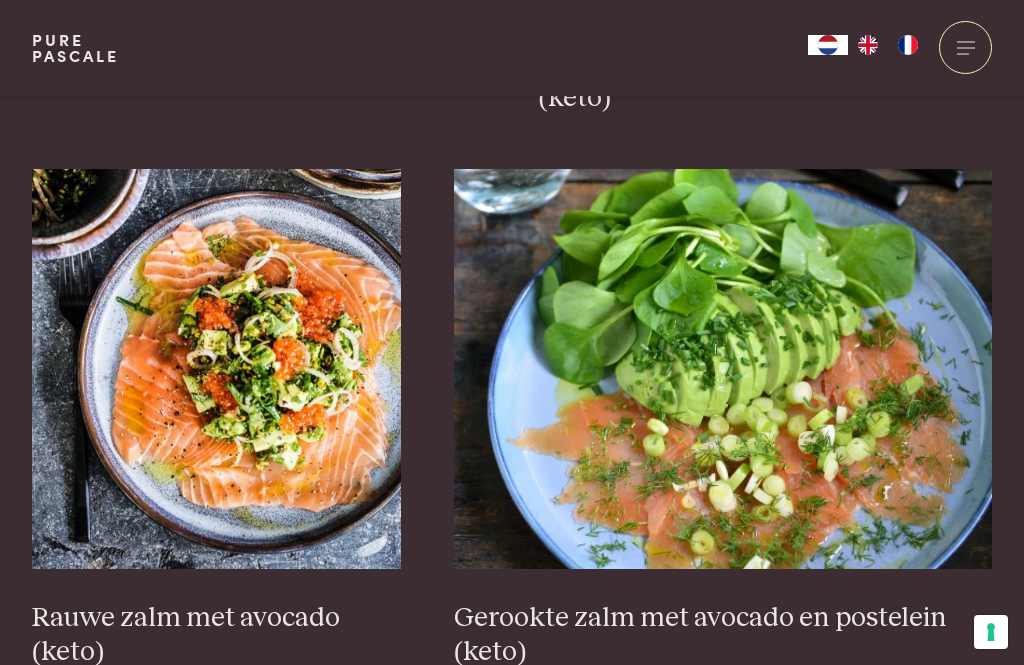 click at bounding box center [723, 369] 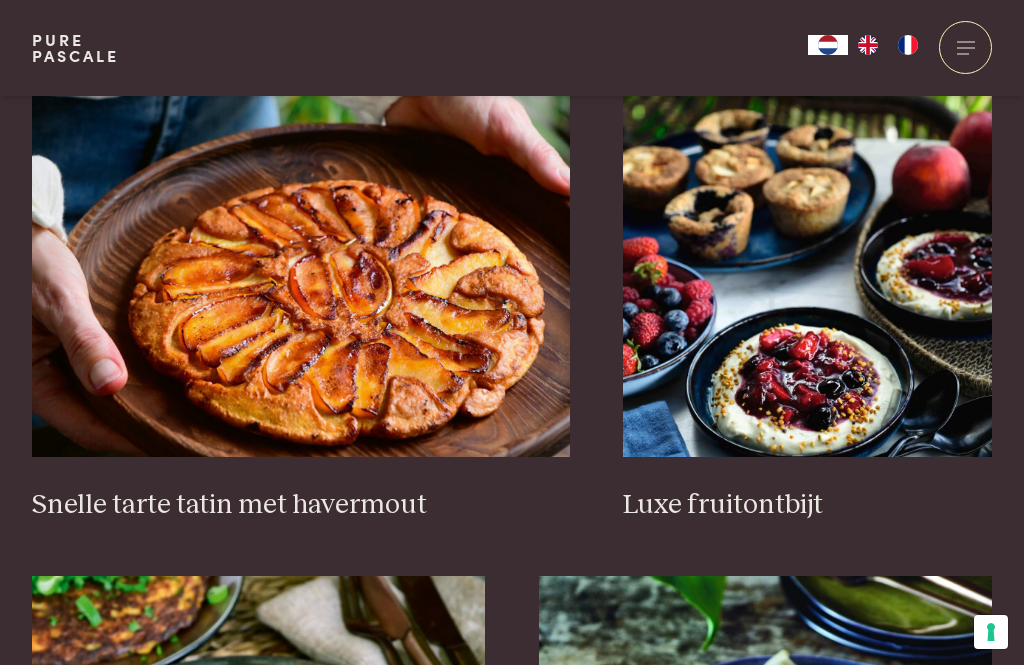scroll, scrollTop: 1857, scrollLeft: 0, axis: vertical 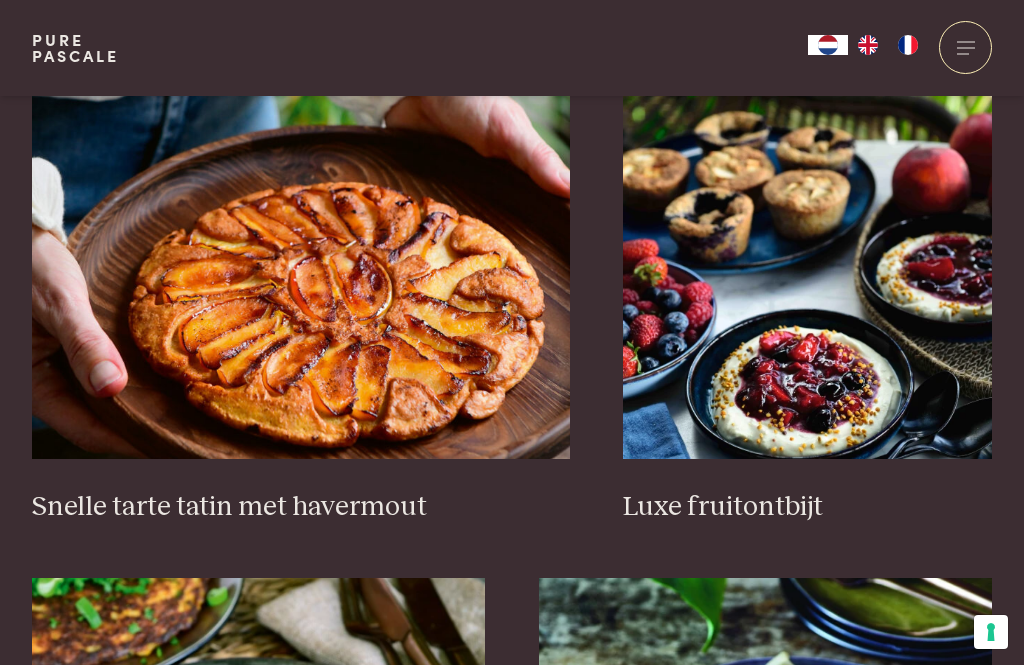 click at bounding box center (807, 259) 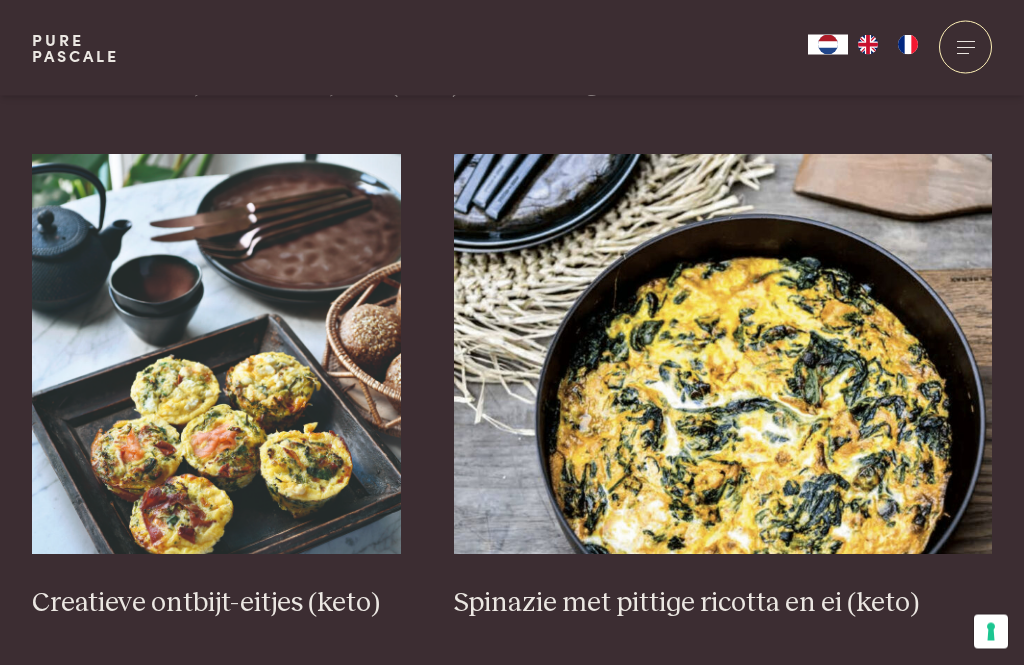 scroll, scrollTop: 1238, scrollLeft: 0, axis: vertical 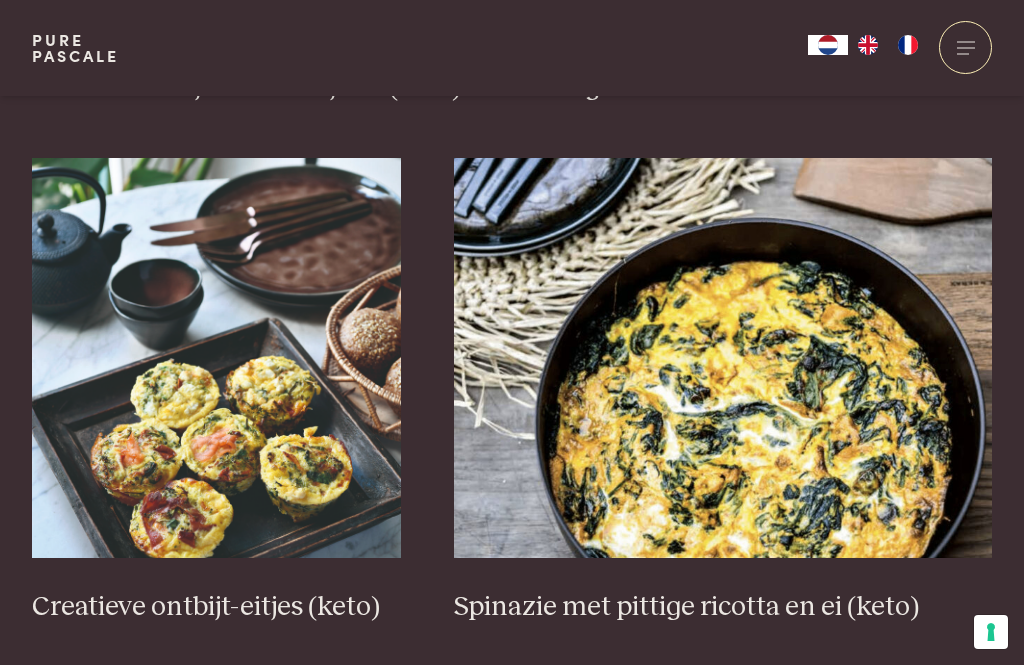 click at bounding box center (216, 358) 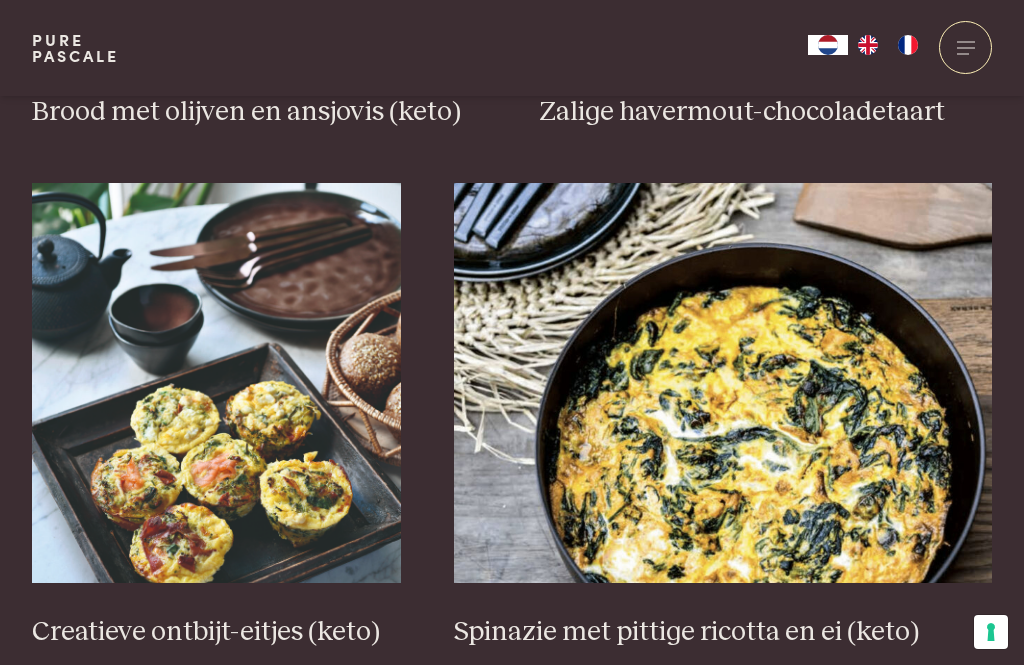 scroll, scrollTop: 1210, scrollLeft: 0, axis: vertical 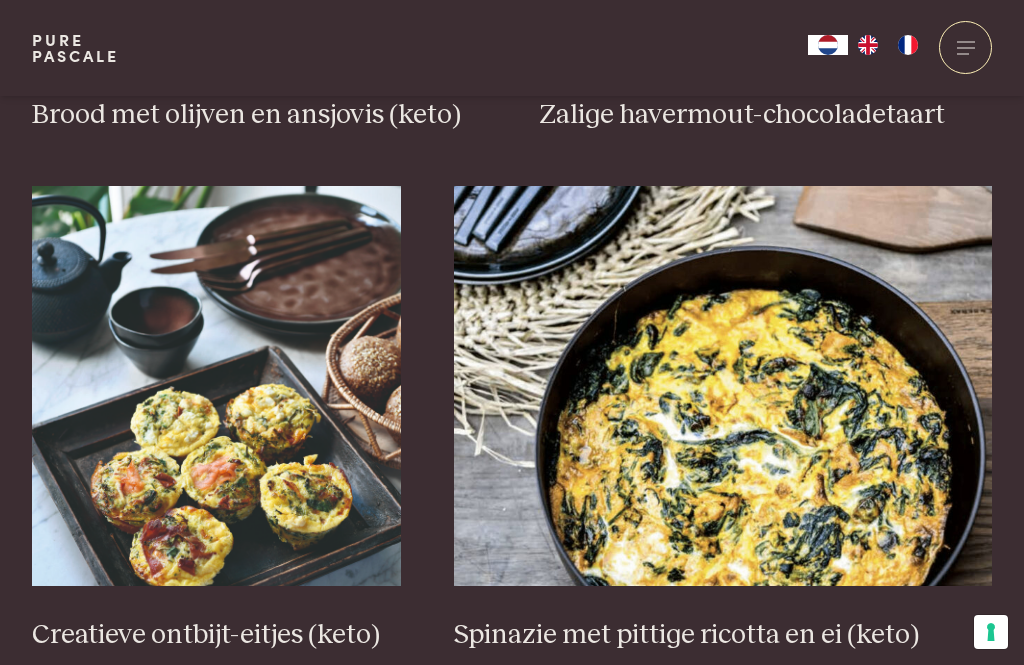 click at bounding box center (216, 386) 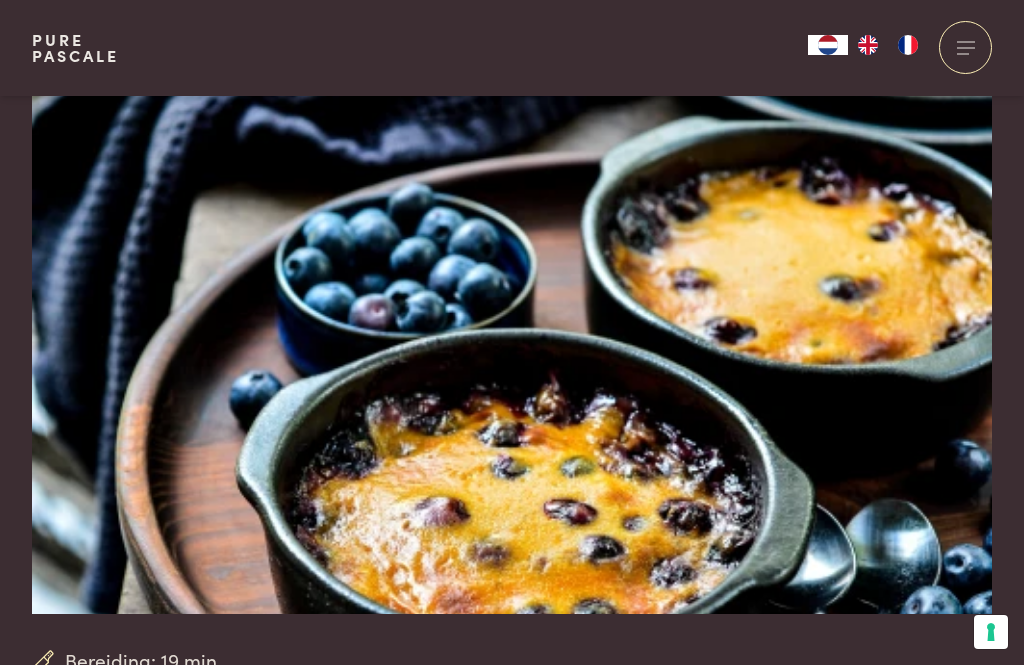 scroll, scrollTop: 0, scrollLeft: 0, axis: both 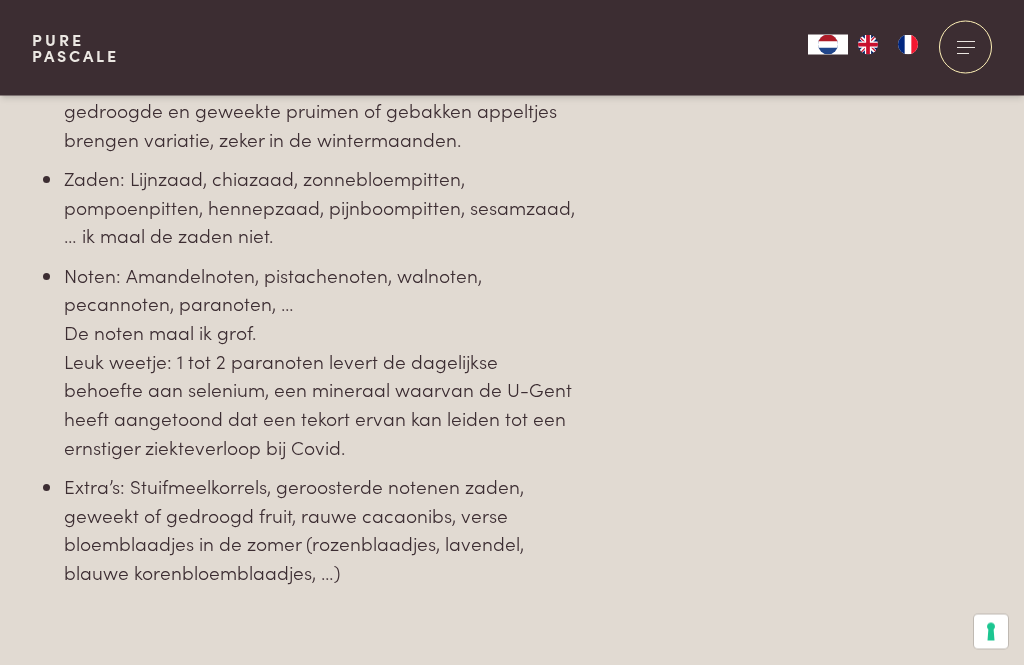 click on "Over dit recept   De lichtjes gestoofde bessen op een mengsel van yoghurt en opgeklopte room maken alles veel intenser. Voedzaam, gezond en verrassend!
Ingrediënten voor
-
2
+
personen
100 g yoghurt, vol
100 g room, vol
1 theelepel stuifmeelkorrels
300 g bessen
Bestel online         Gerecht delen
Bereiding
Fruit alleen raad ik niet zozeer aan, je kan best aanvullen met:     een variatie aan zaden en eventueel noten." at bounding box center [512, -577] 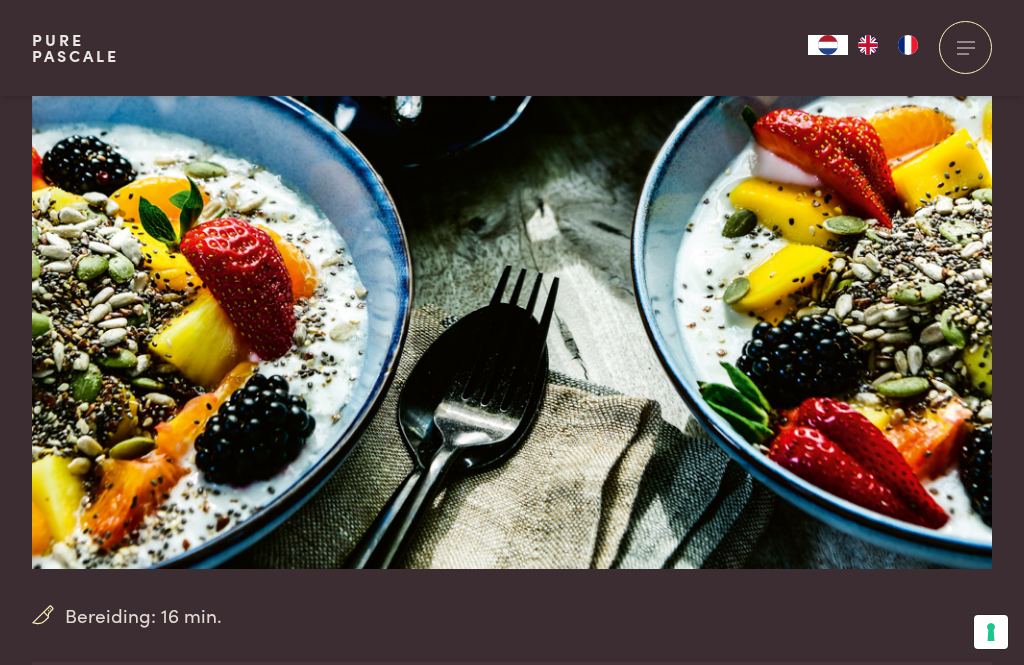 scroll, scrollTop: 0, scrollLeft: 0, axis: both 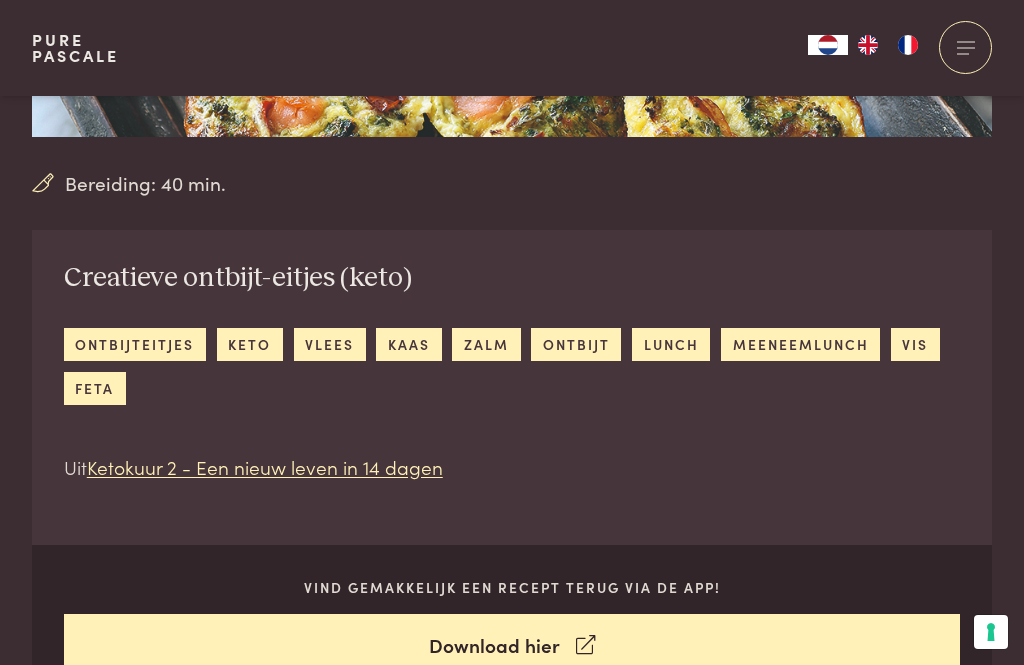 click on "meeneemlunch" at bounding box center (800, 344) 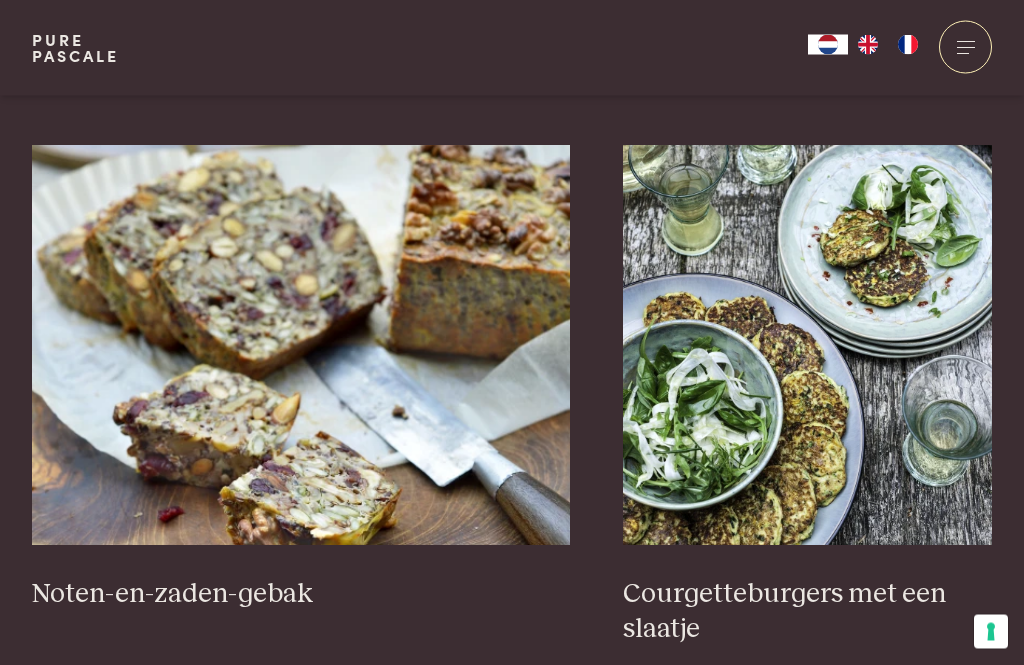 scroll, scrollTop: 3469, scrollLeft: 0, axis: vertical 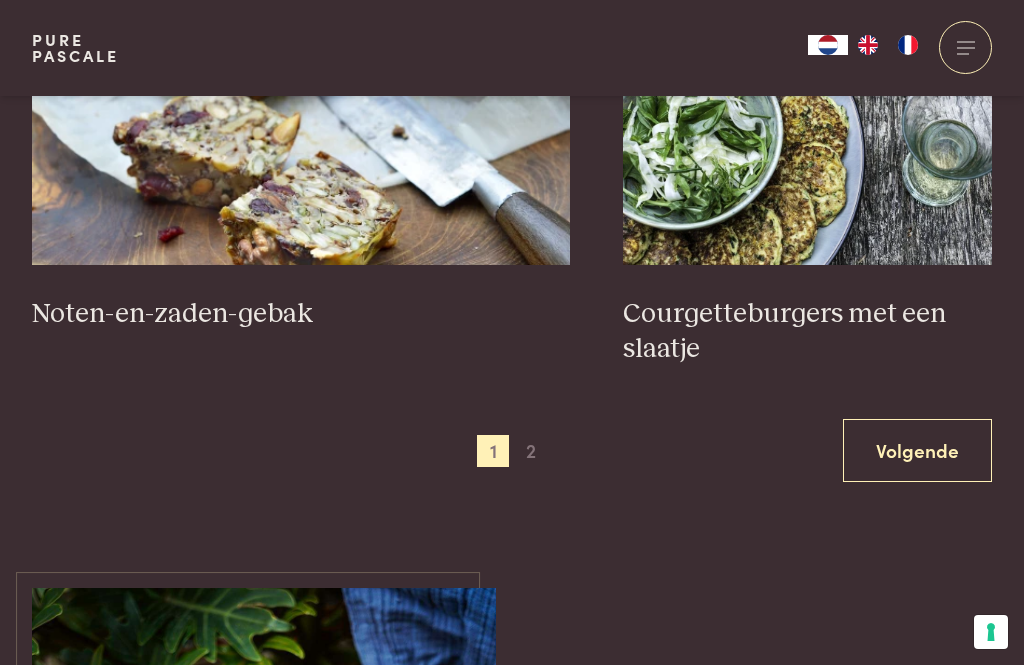 click on "2" at bounding box center (531, 451) 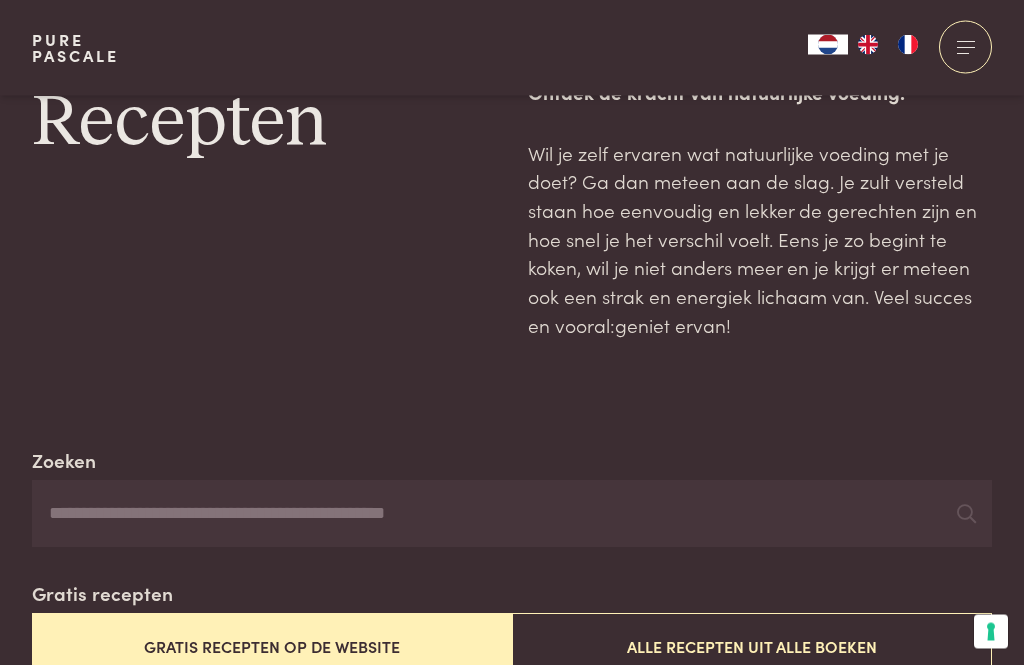 scroll, scrollTop: 0, scrollLeft: 0, axis: both 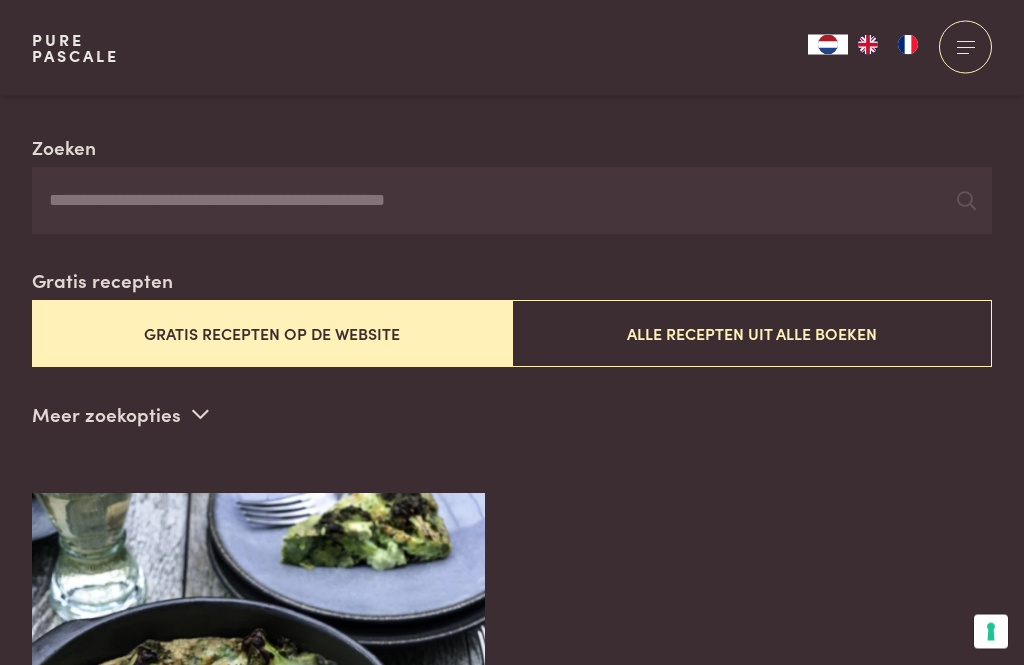 click on "Alle recepten uit alle boeken" at bounding box center (752, 334) 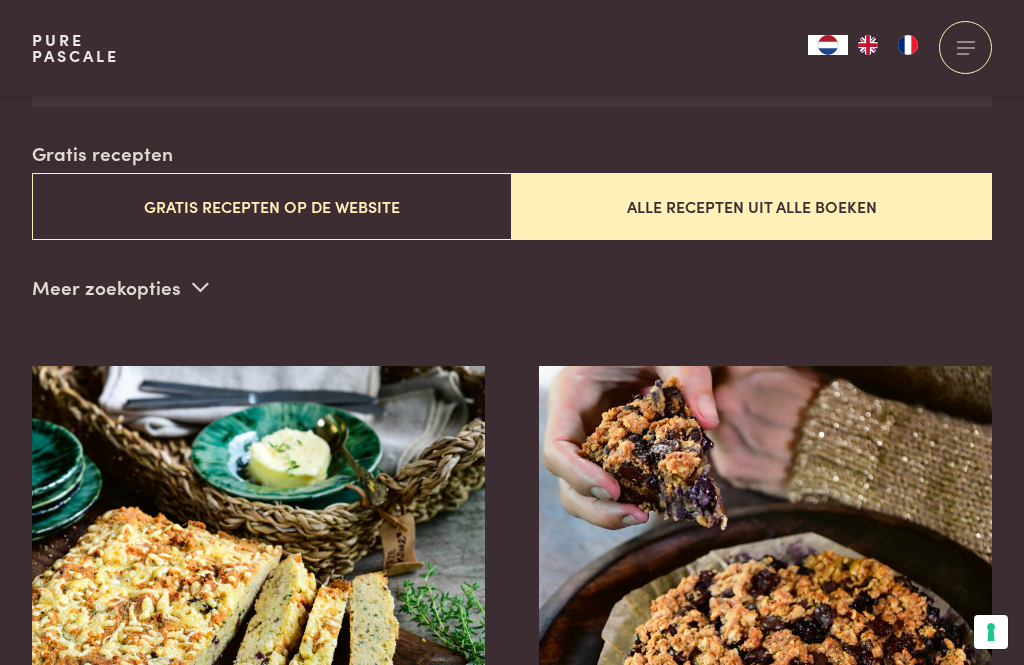 scroll, scrollTop: 575, scrollLeft: 0, axis: vertical 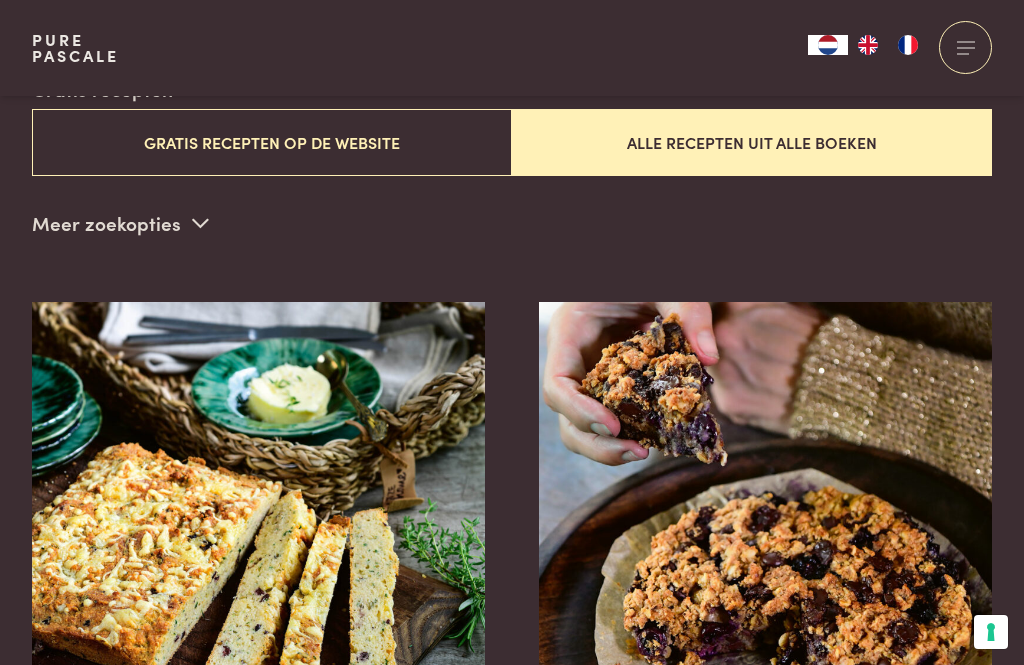 click on "Alle recepten uit alle boeken" at bounding box center (752, 142) 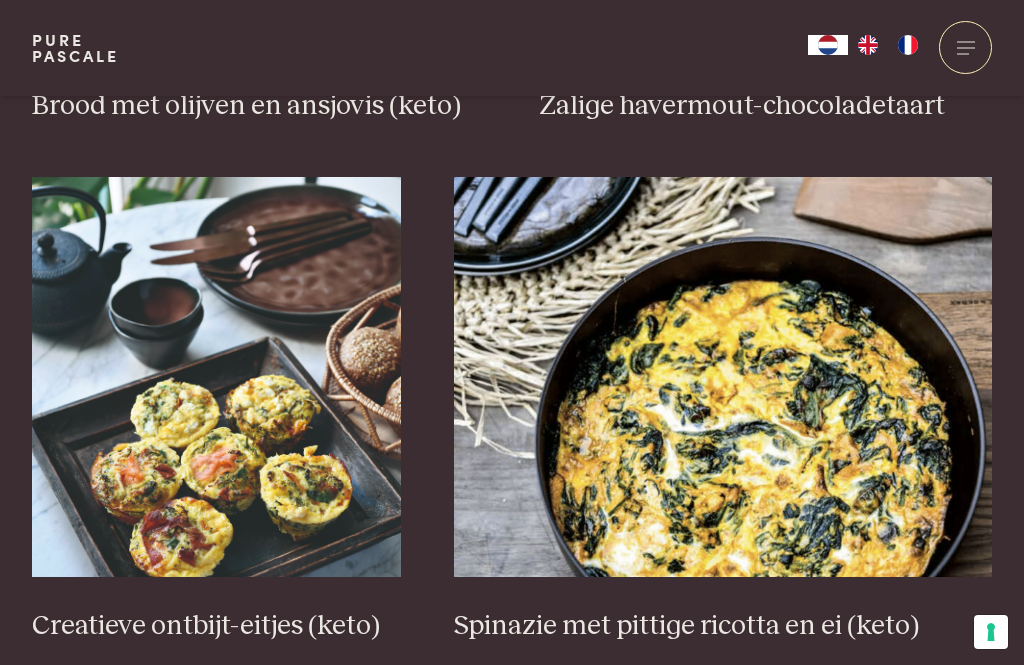 scroll, scrollTop: 1215, scrollLeft: 0, axis: vertical 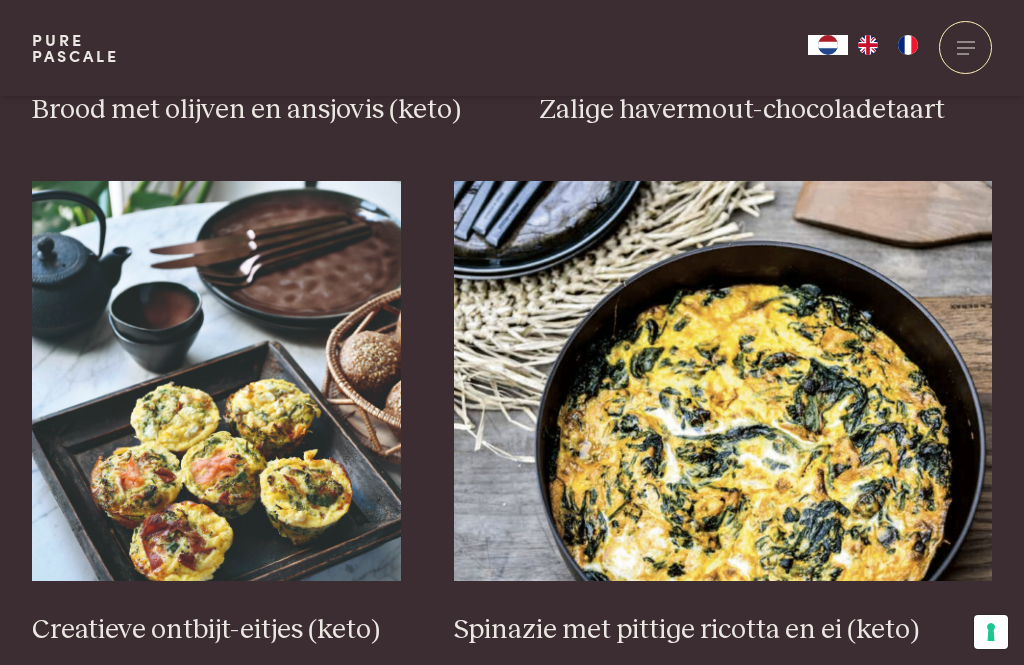 click at bounding box center [723, 381] 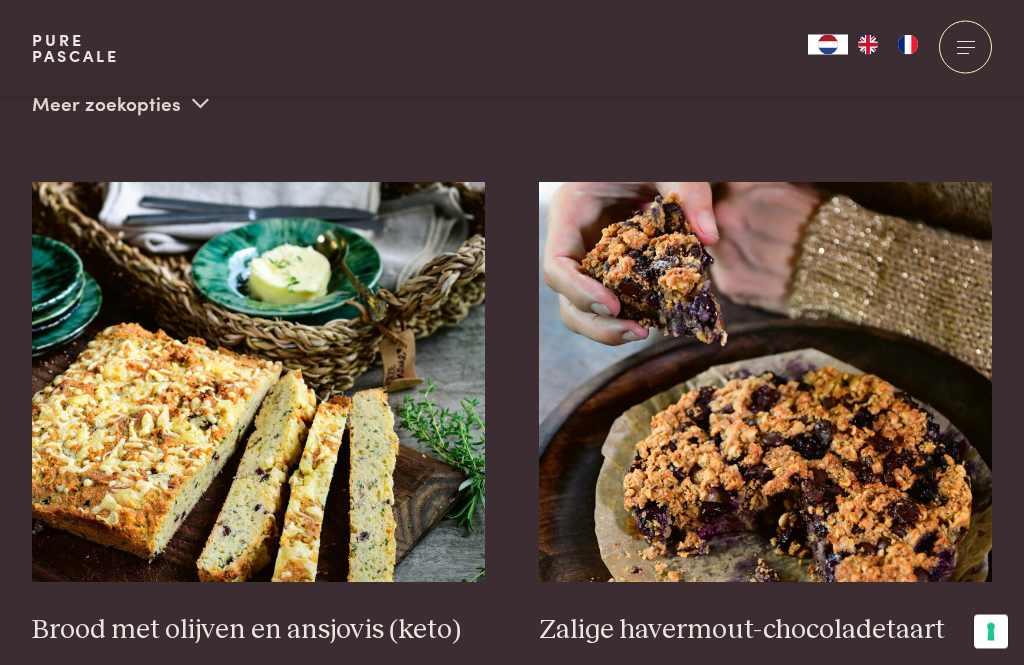 scroll, scrollTop: 689, scrollLeft: 0, axis: vertical 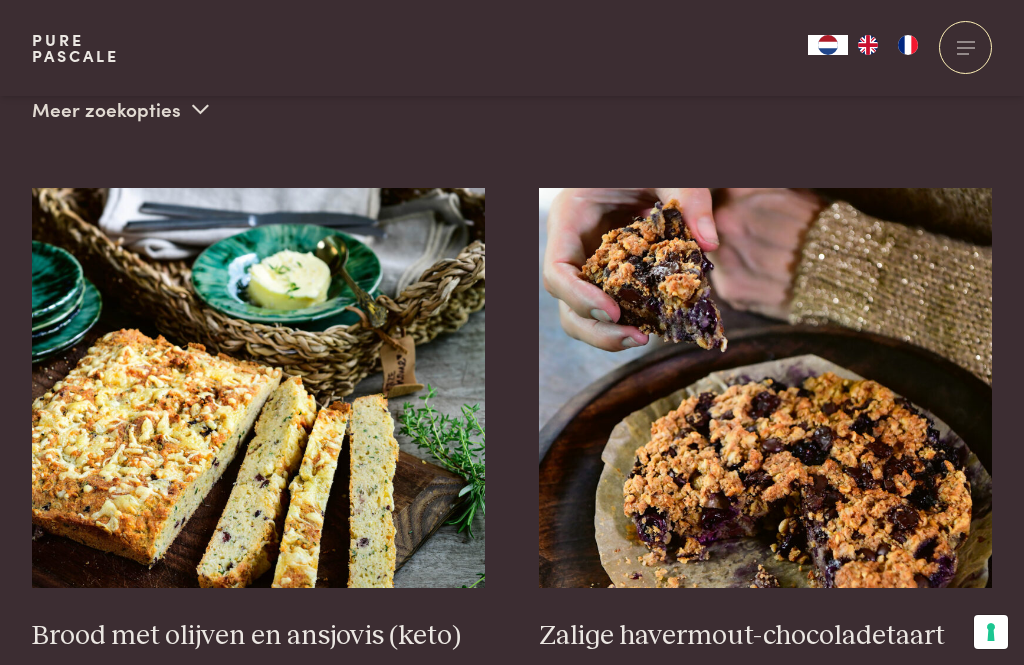 click at bounding box center (259, 388) 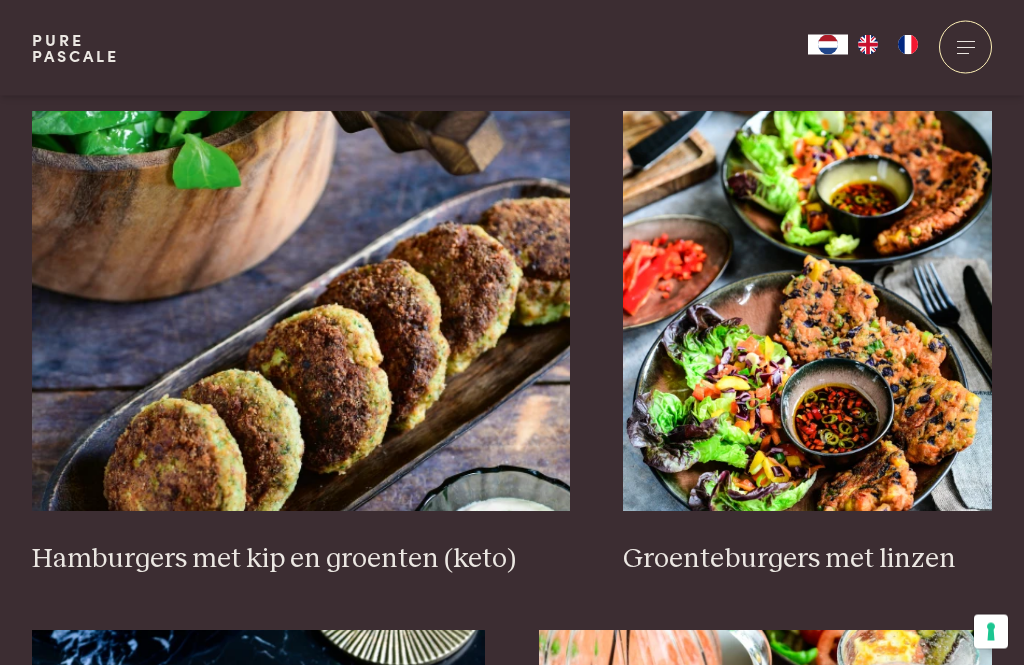 scroll, scrollTop: 1806, scrollLeft: 0, axis: vertical 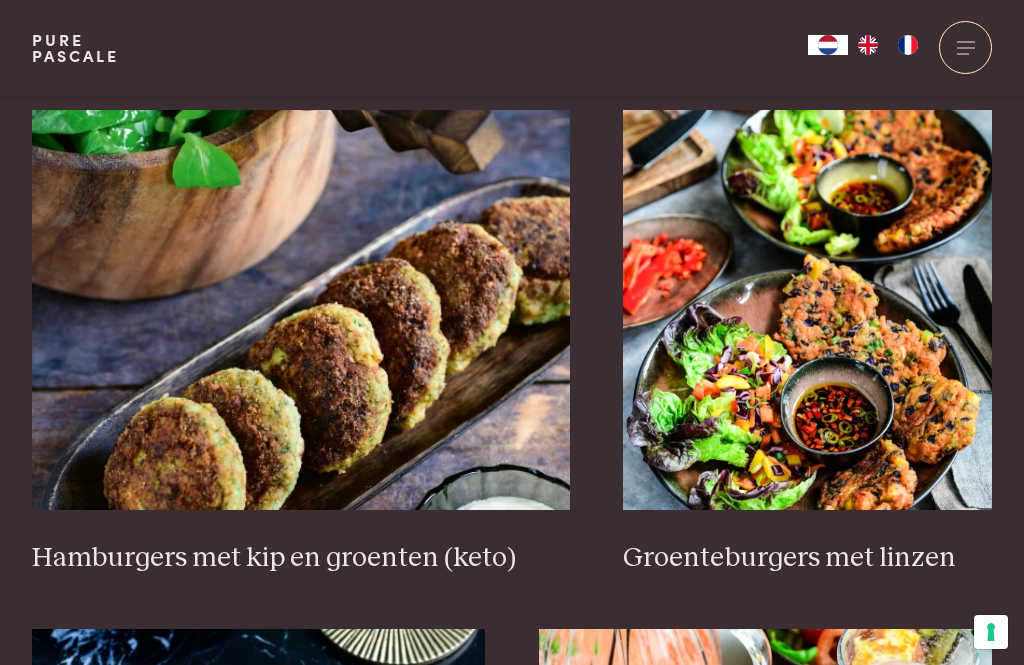 click at bounding box center [301, 310] 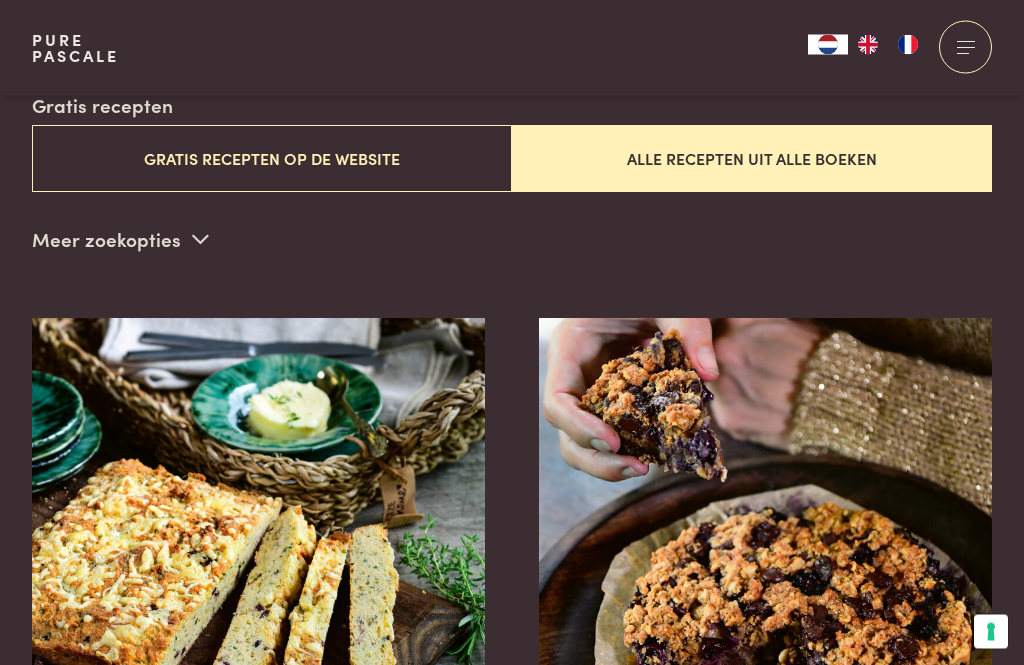 scroll, scrollTop: 561, scrollLeft: 0, axis: vertical 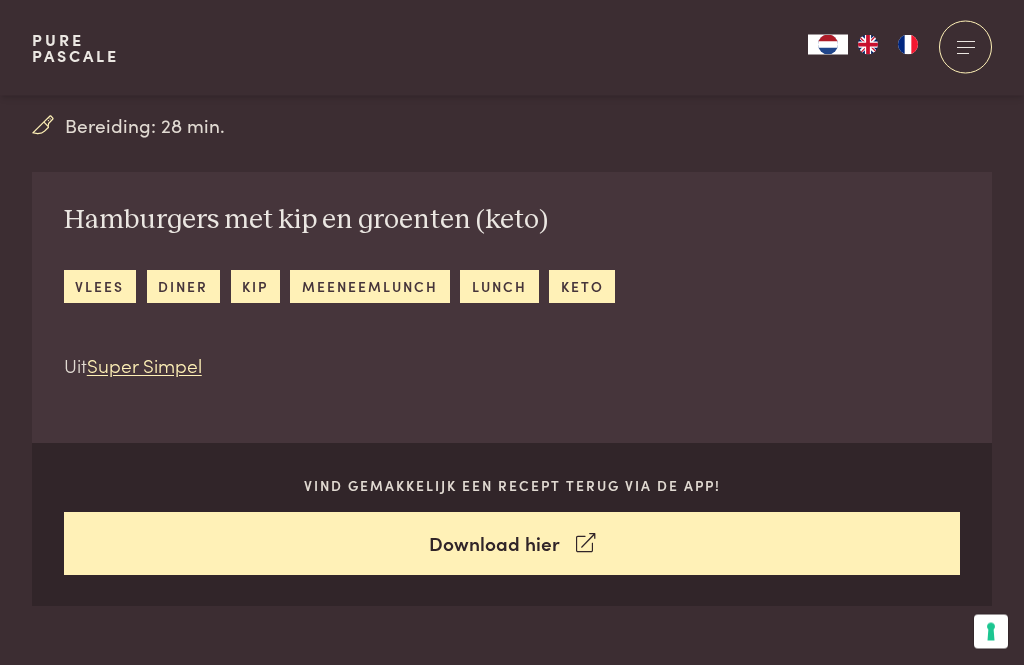 click on "vlees" at bounding box center (100, 287) 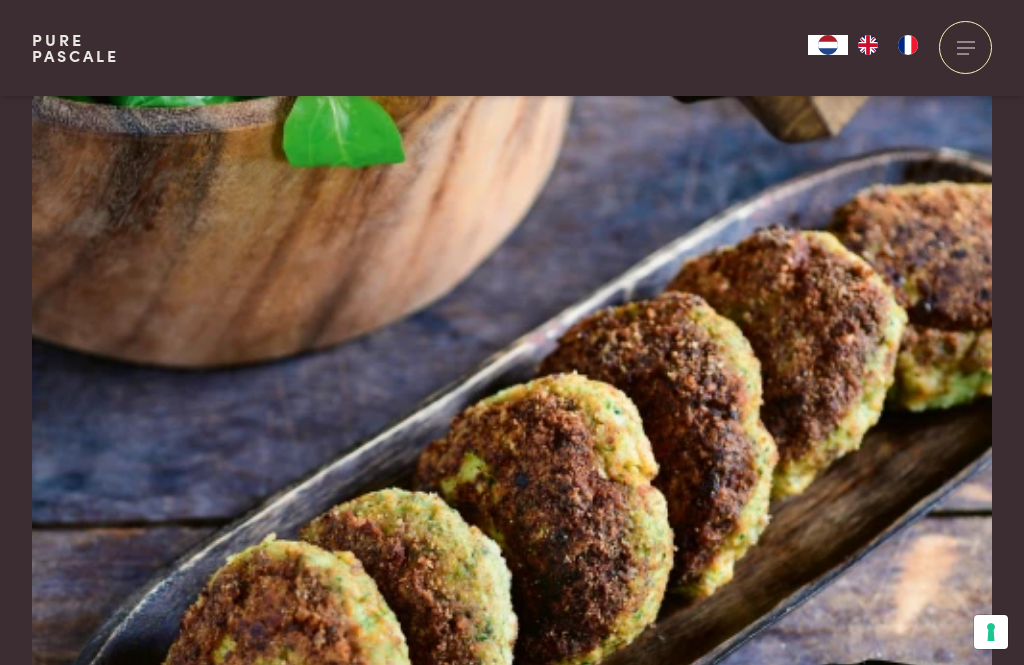 scroll, scrollTop: 593, scrollLeft: 0, axis: vertical 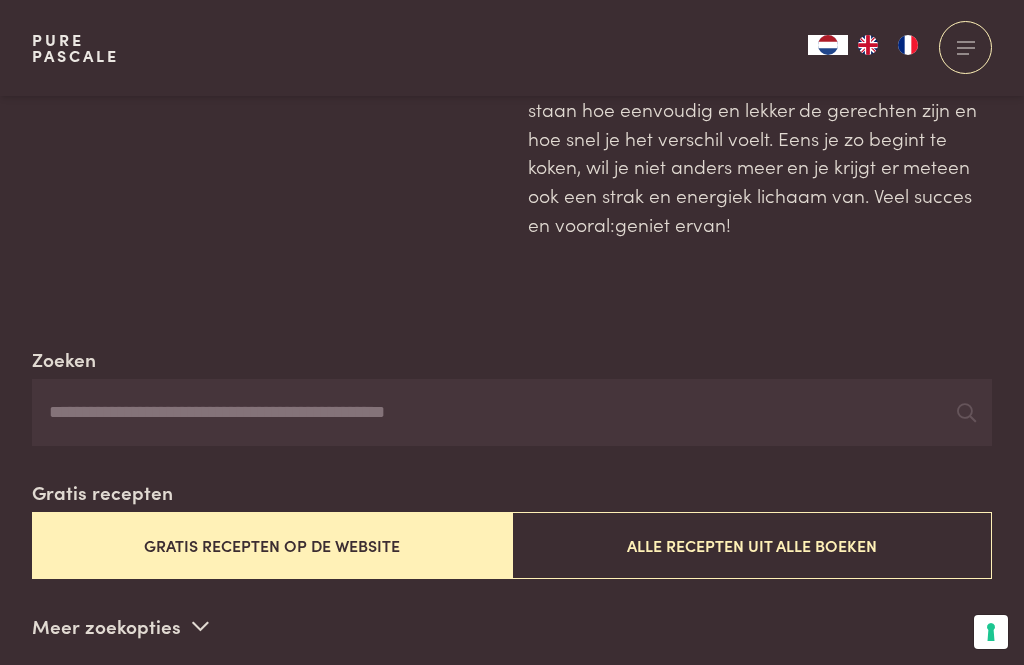 click on "Gratis recepten op de website" at bounding box center [272, 545] 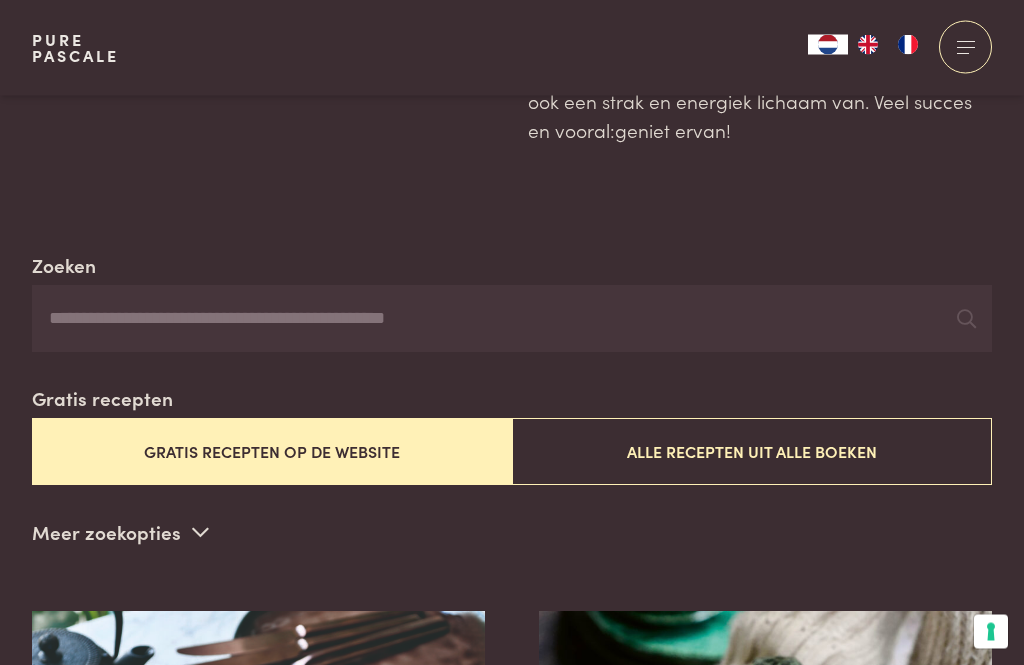 scroll, scrollTop: 266, scrollLeft: 0, axis: vertical 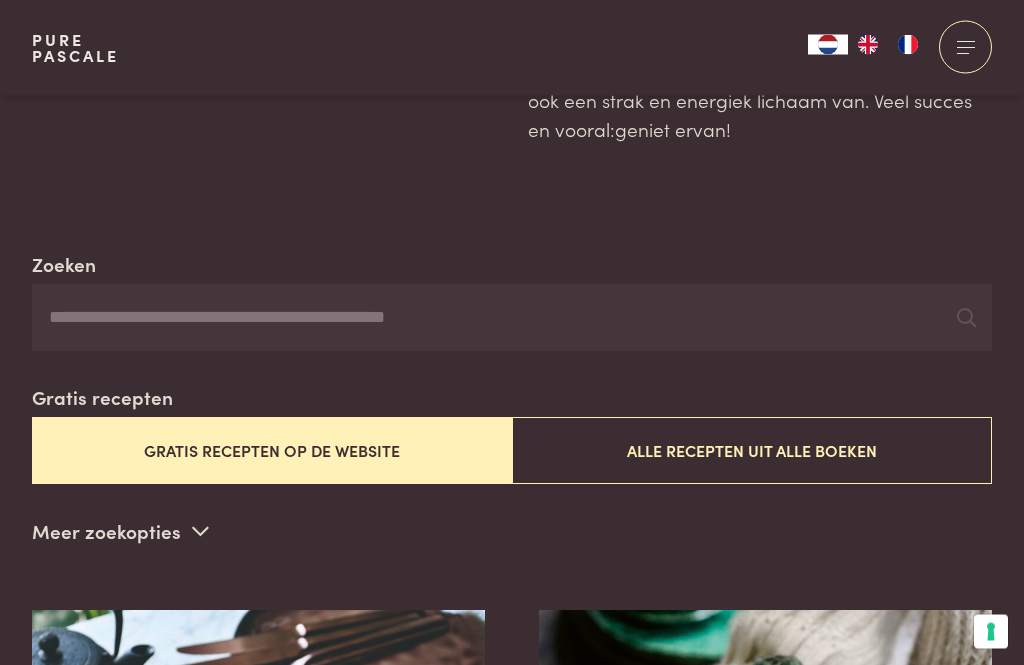 click on "Alle recepten uit alle boeken" at bounding box center [752, 451] 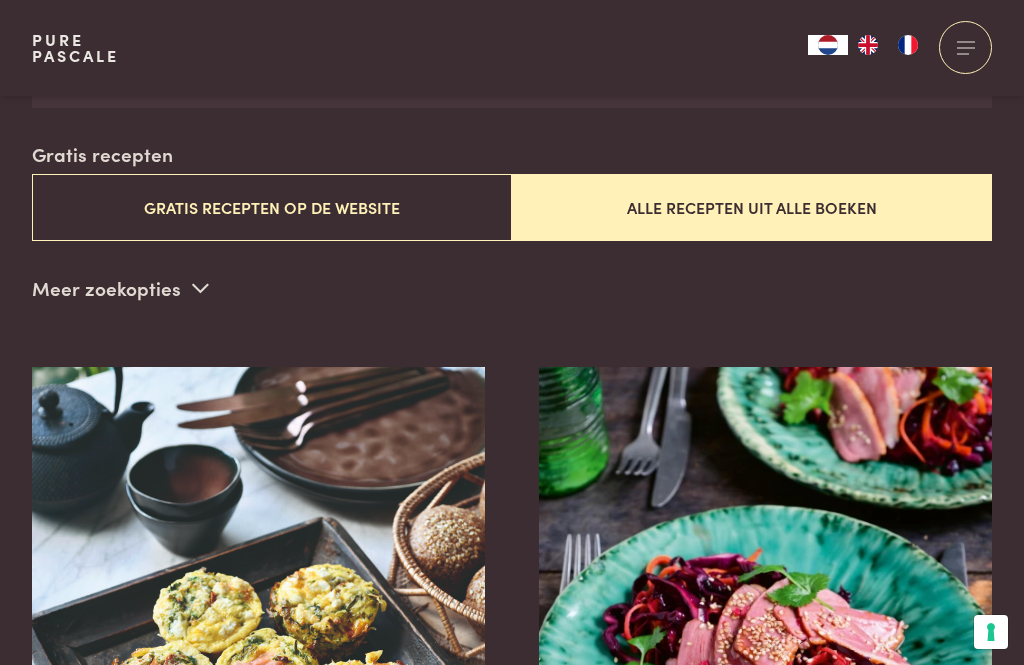 scroll, scrollTop: 511, scrollLeft: 0, axis: vertical 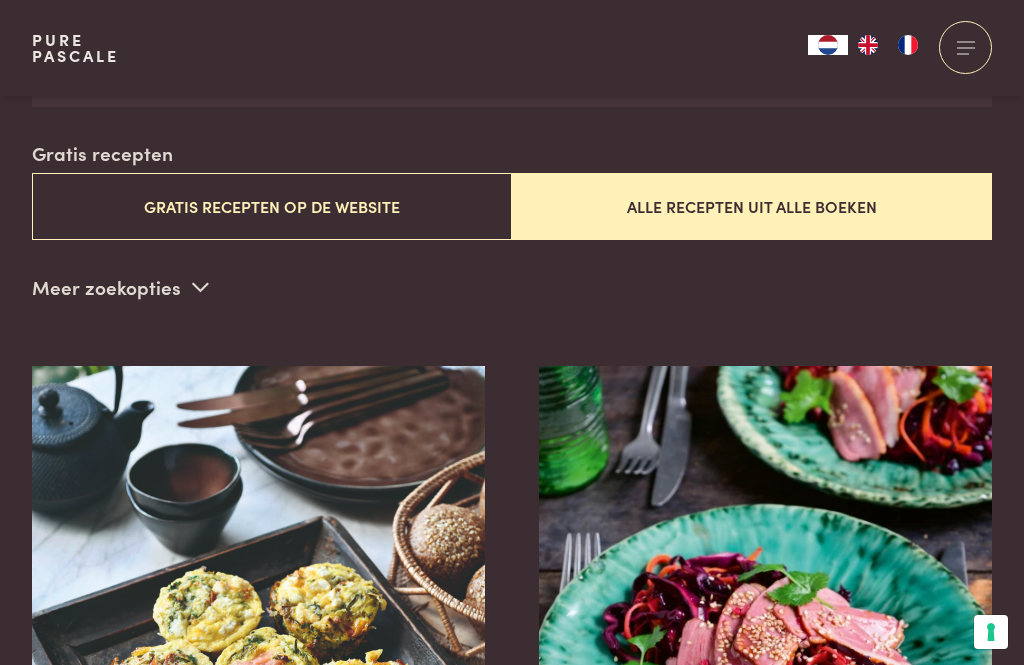 click on "Gratis recepten op de website" at bounding box center [272, 206] 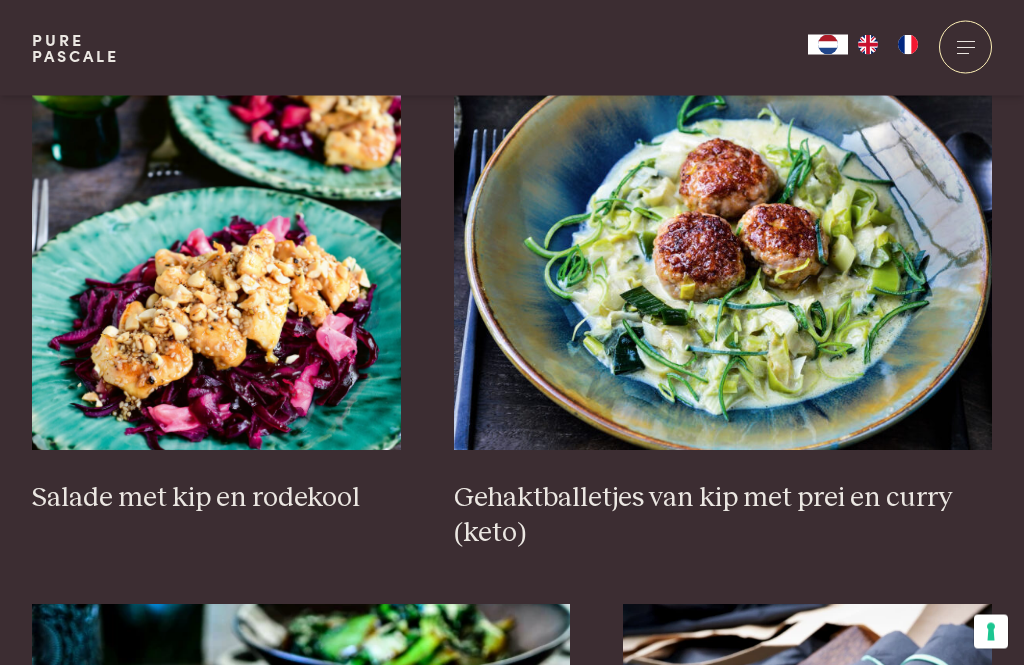 scroll, scrollTop: 1383, scrollLeft: 0, axis: vertical 